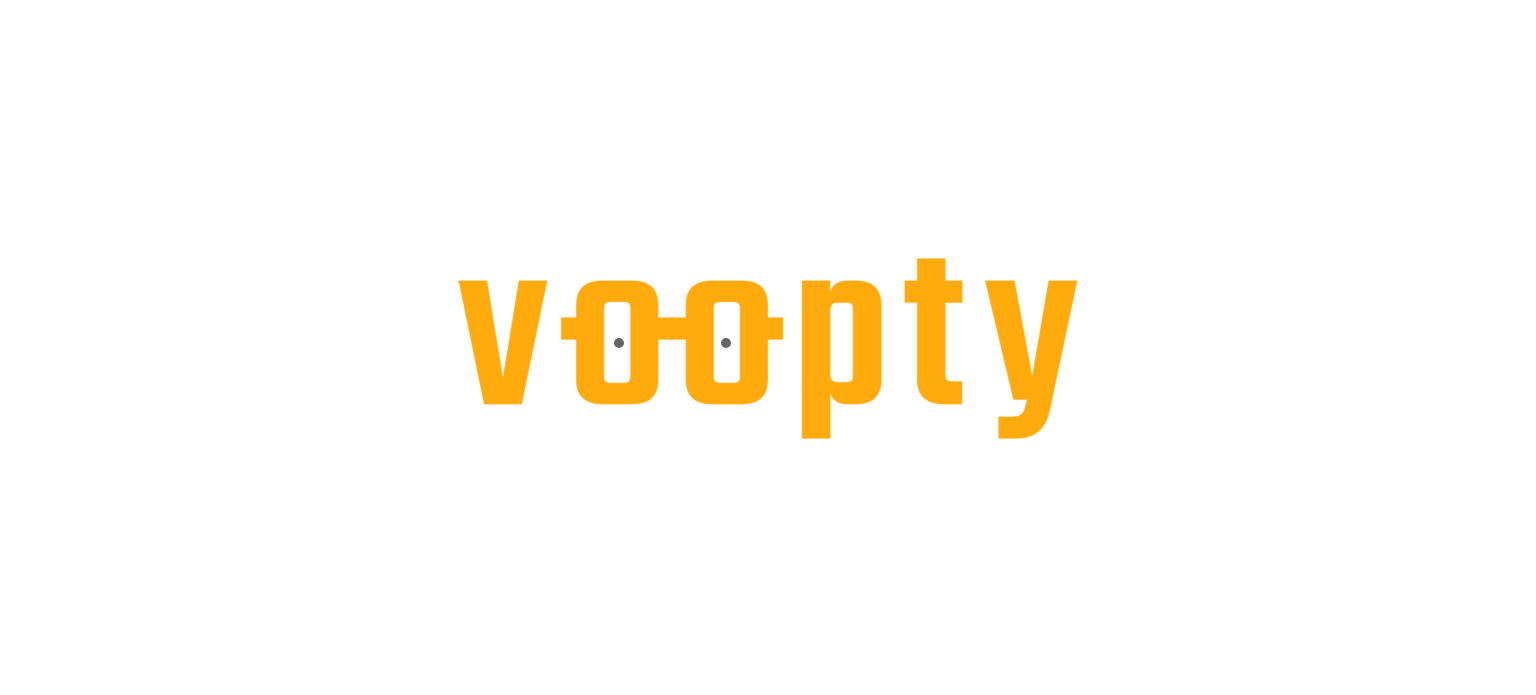 scroll, scrollTop: 0, scrollLeft: 0, axis: both 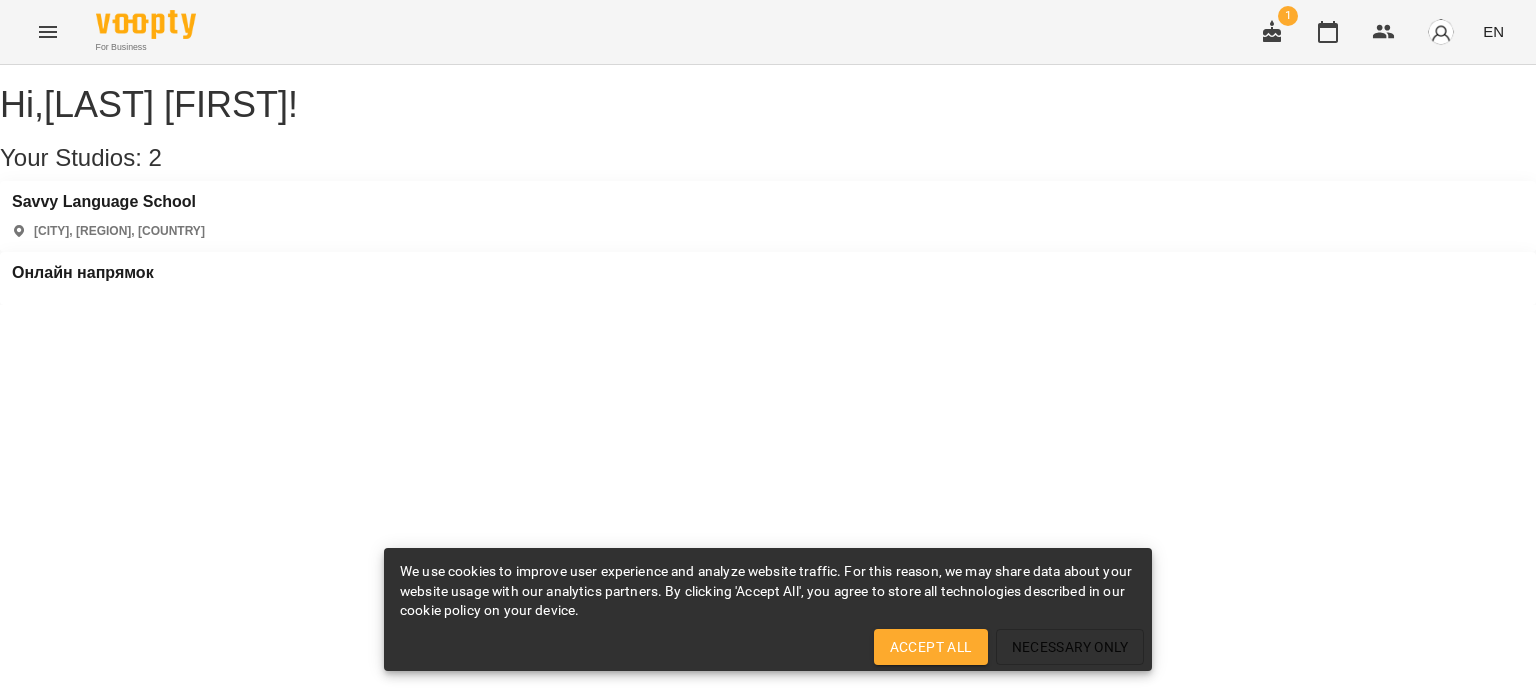 click 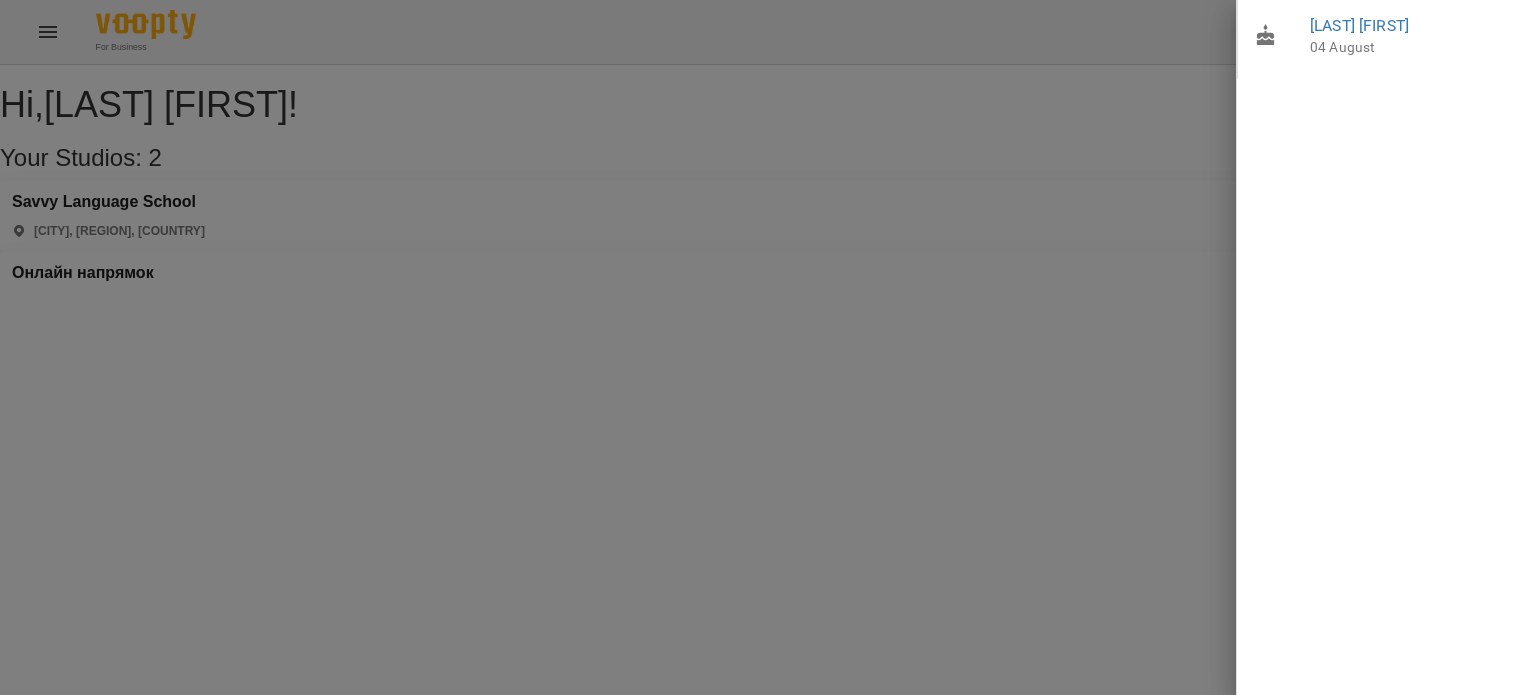 click at bounding box center (768, 347) 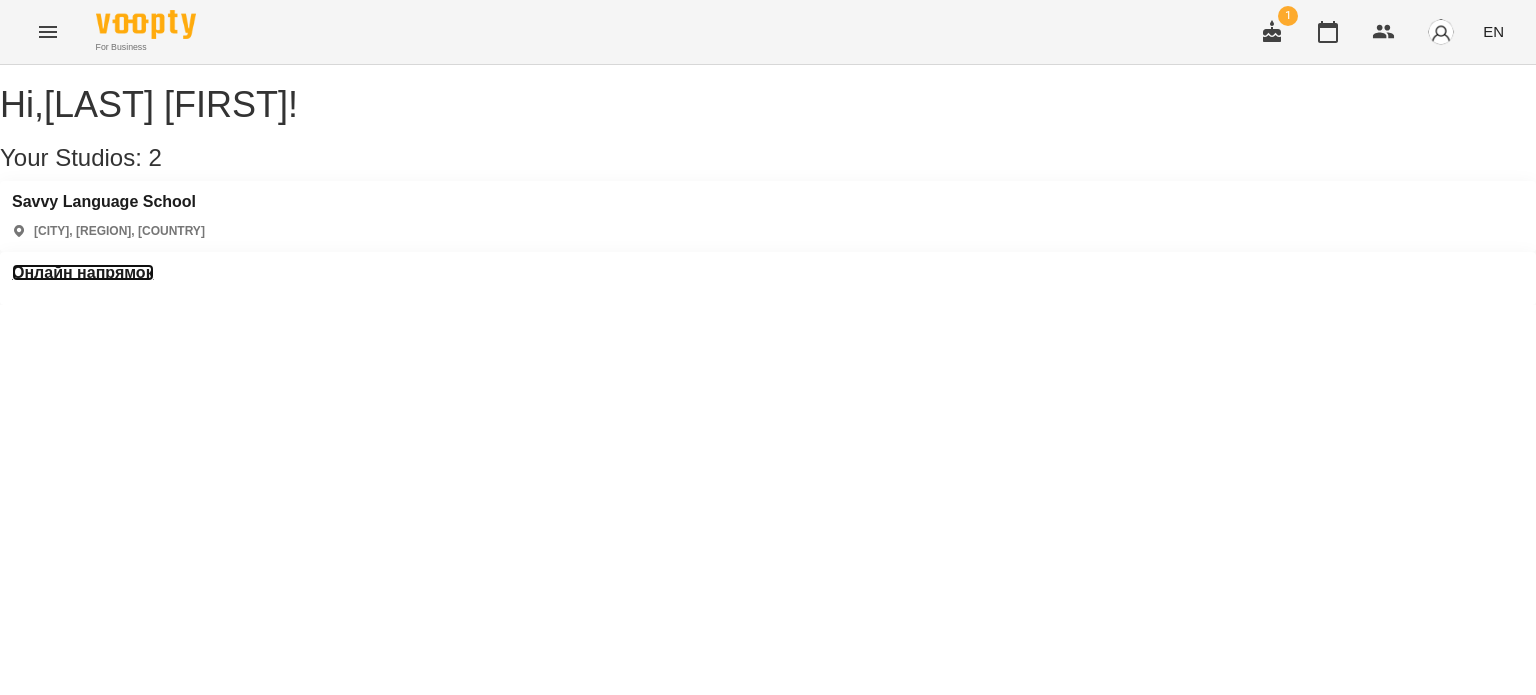 click on "Онлайн напрямок" at bounding box center (83, 273) 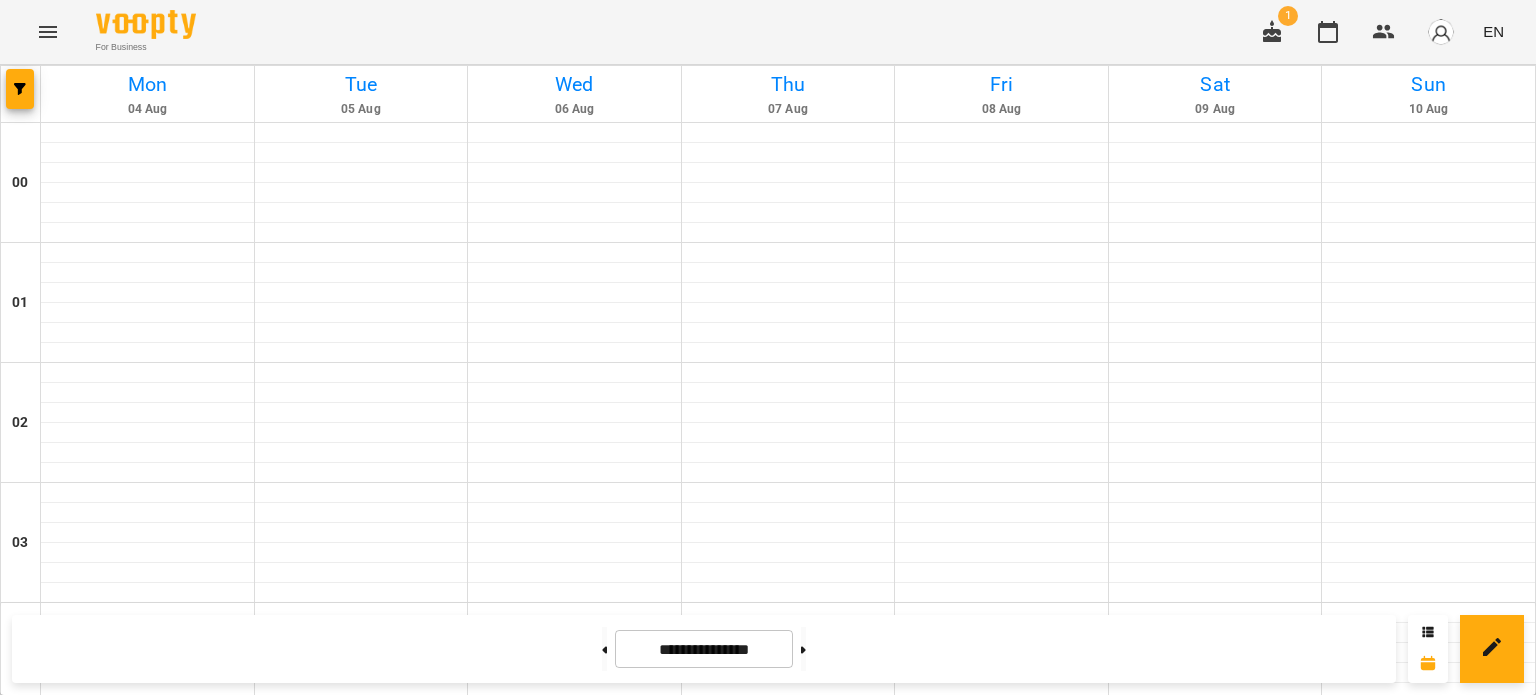scroll, scrollTop: 1000, scrollLeft: 0, axis: vertical 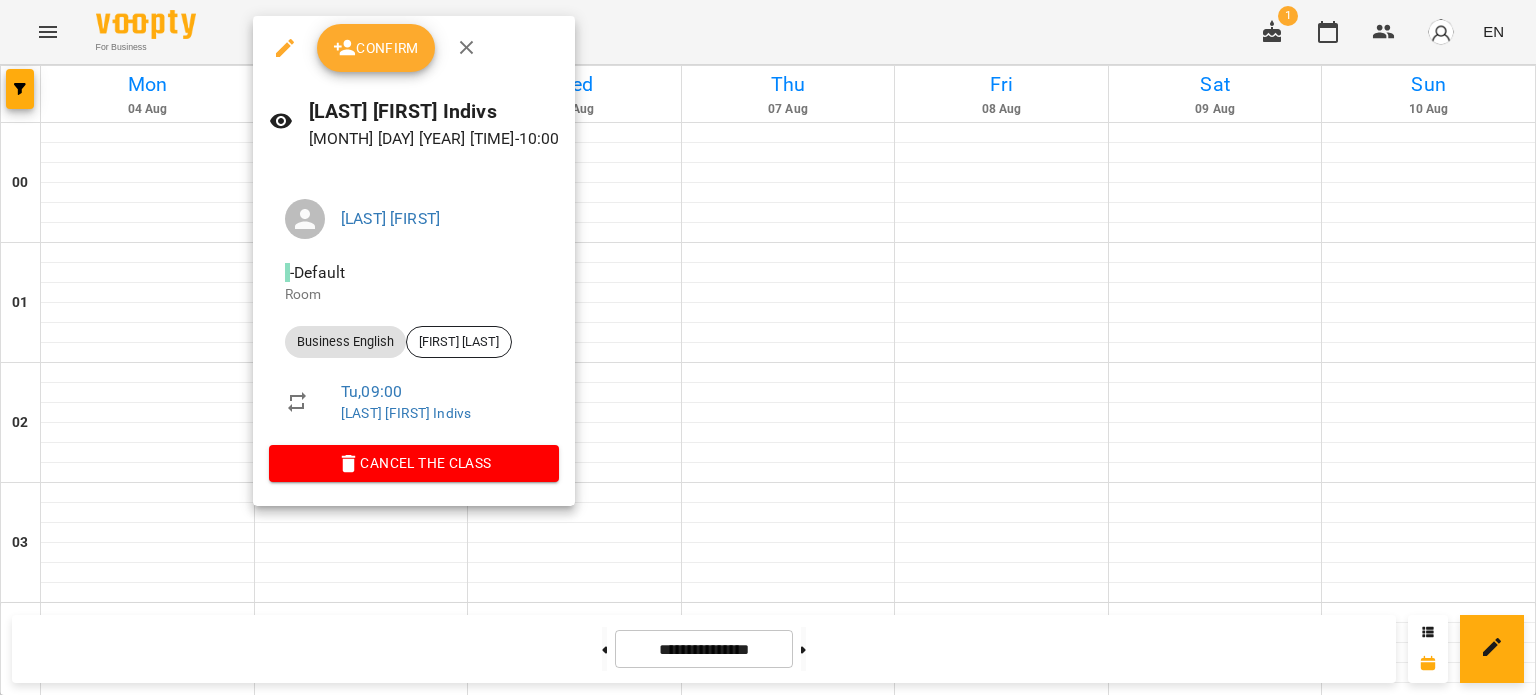 click on "Confirm" at bounding box center (376, 48) 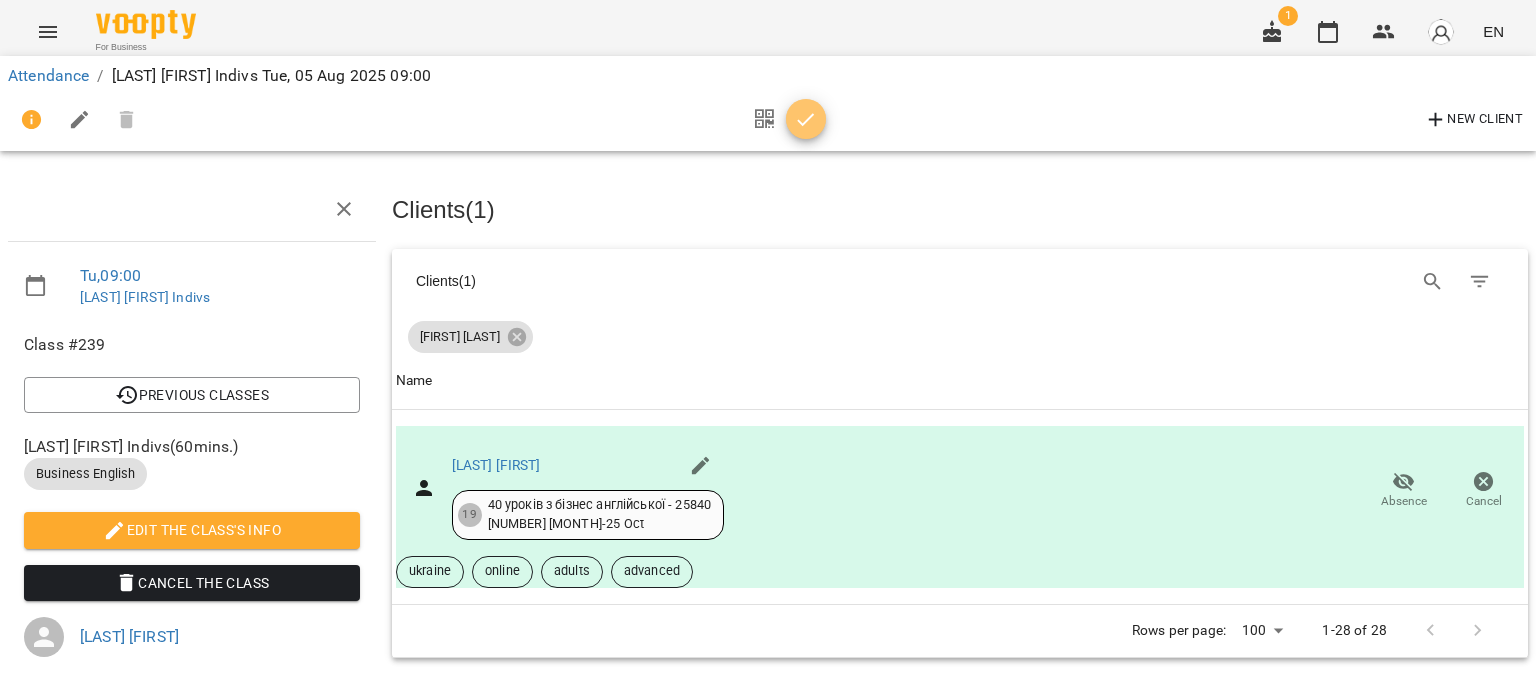 click 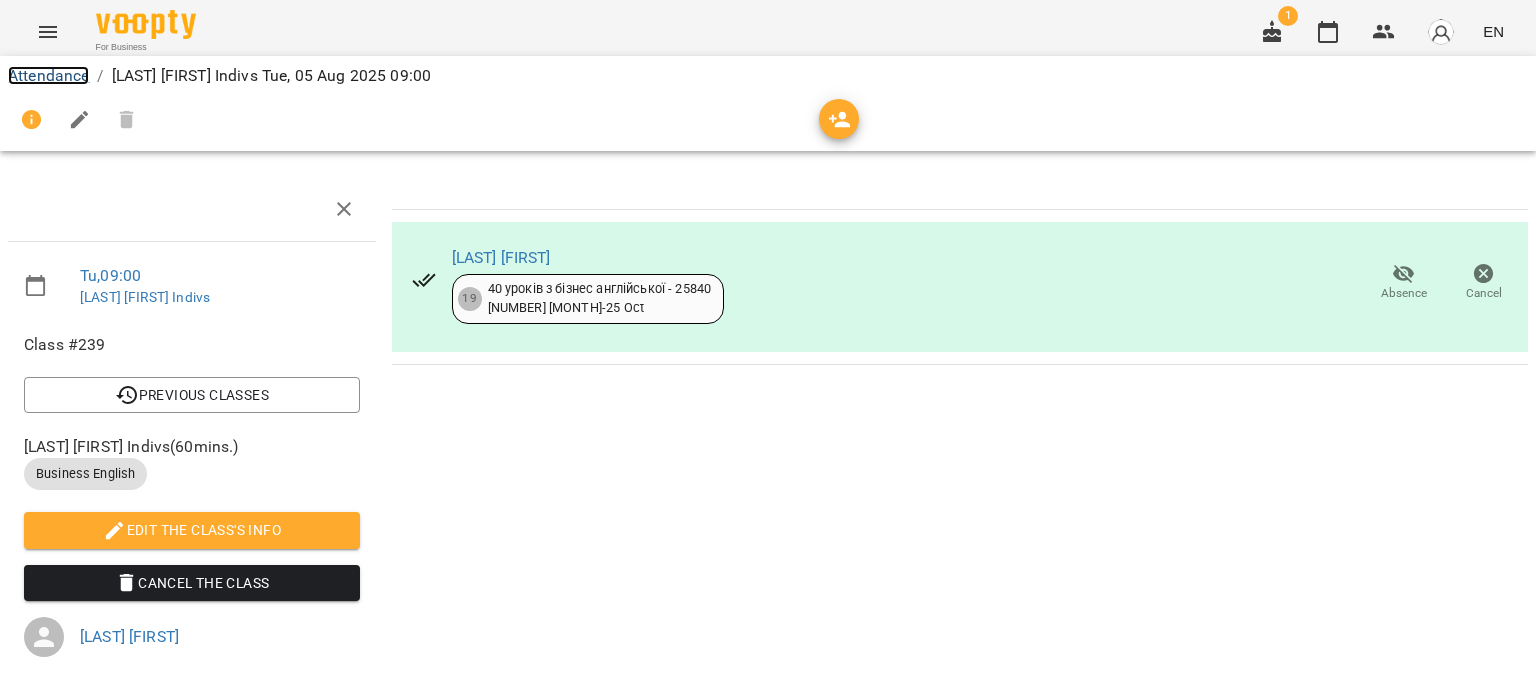 click on "Attendance" at bounding box center [48, 75] 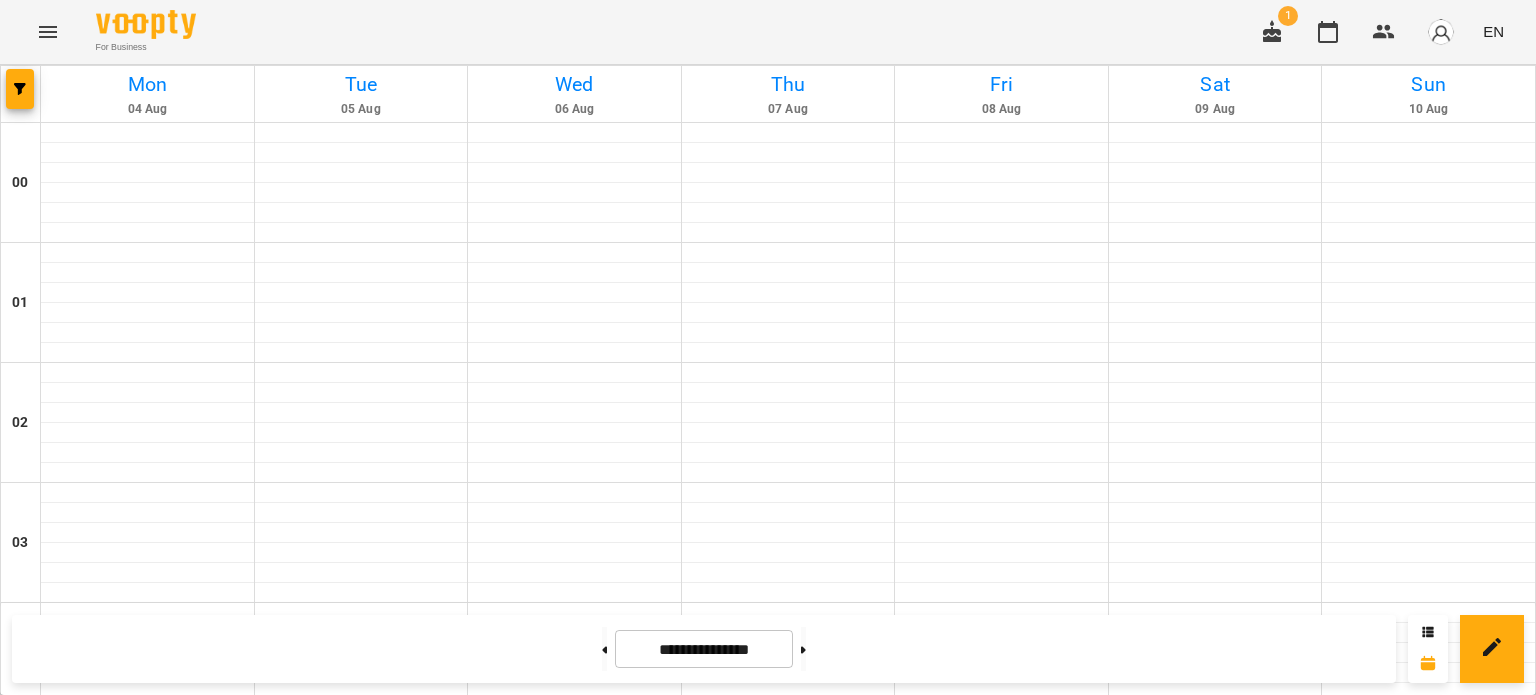 scroll, scrollTop: 900, scrollLeft: 0, axis: vertical 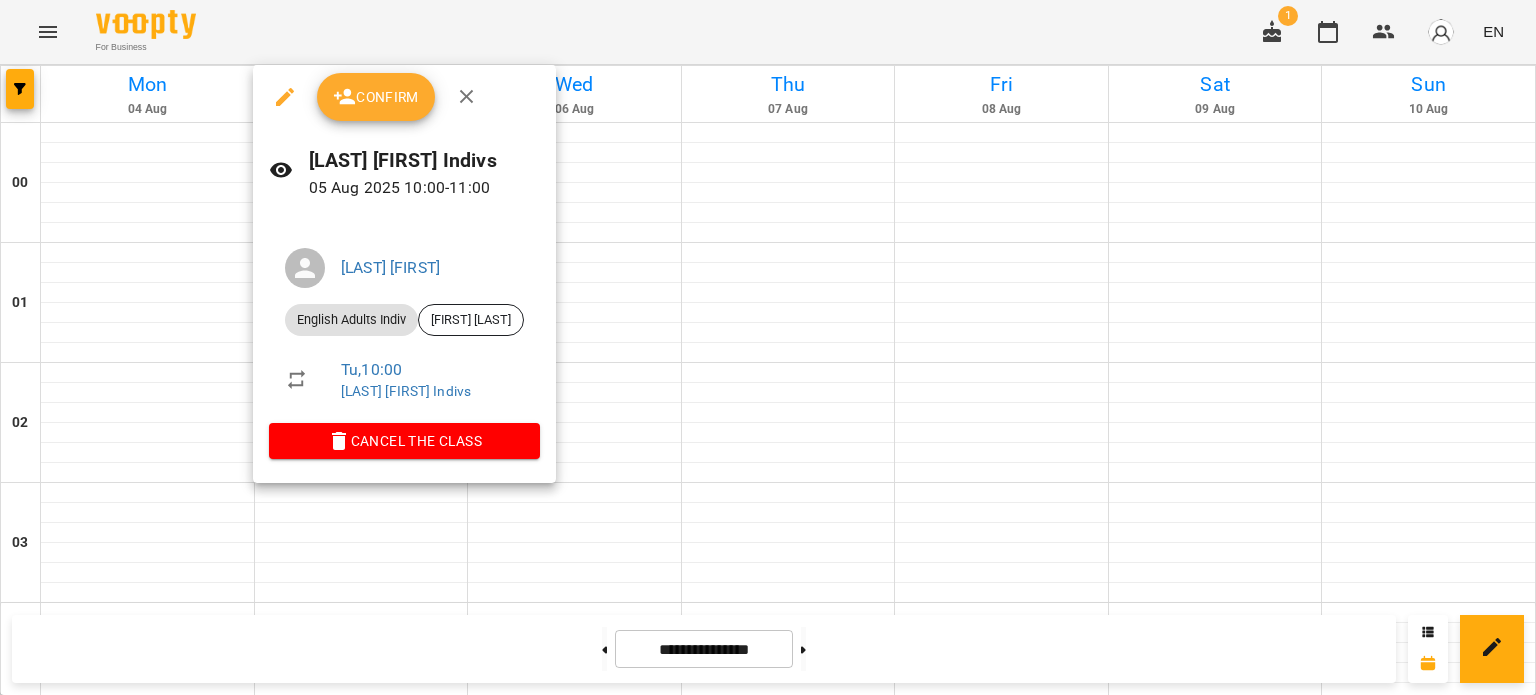 click on "Confirm" at bounding box center [376, 97] 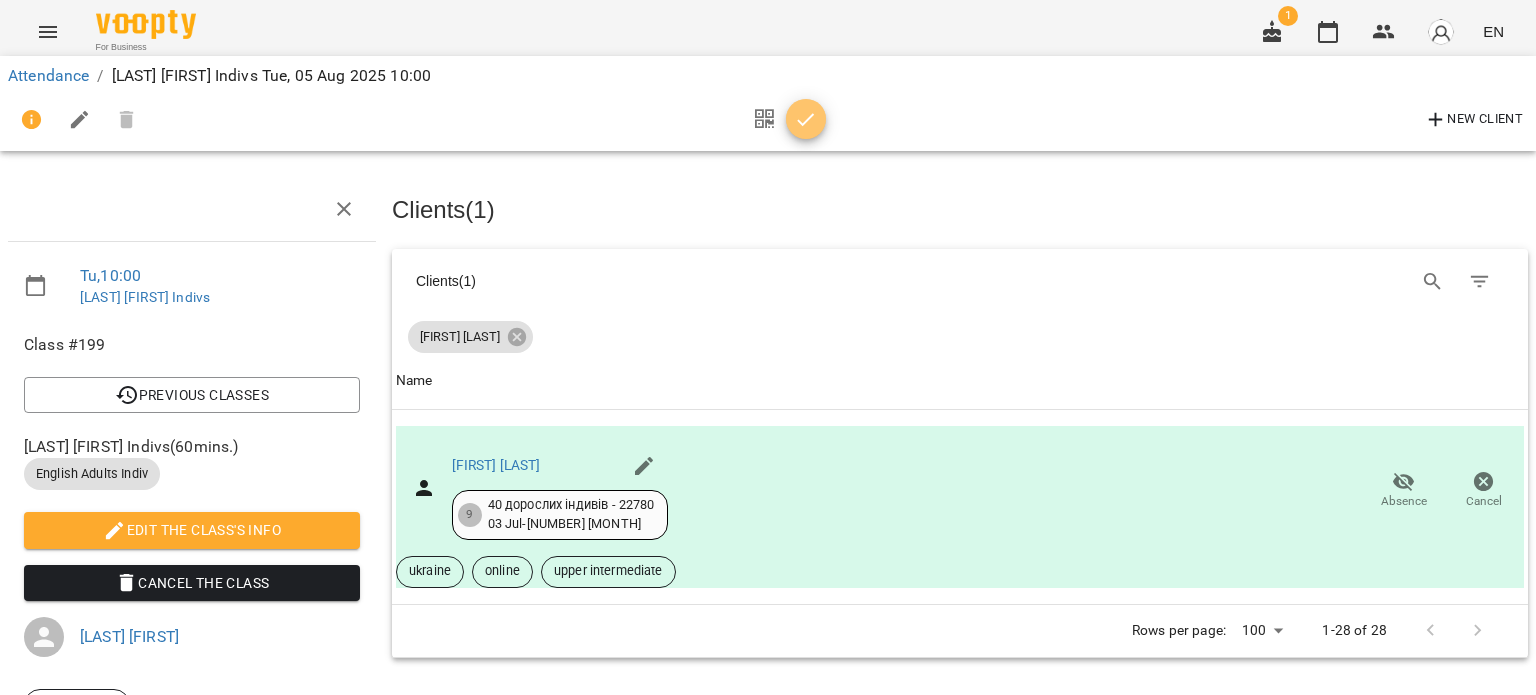click 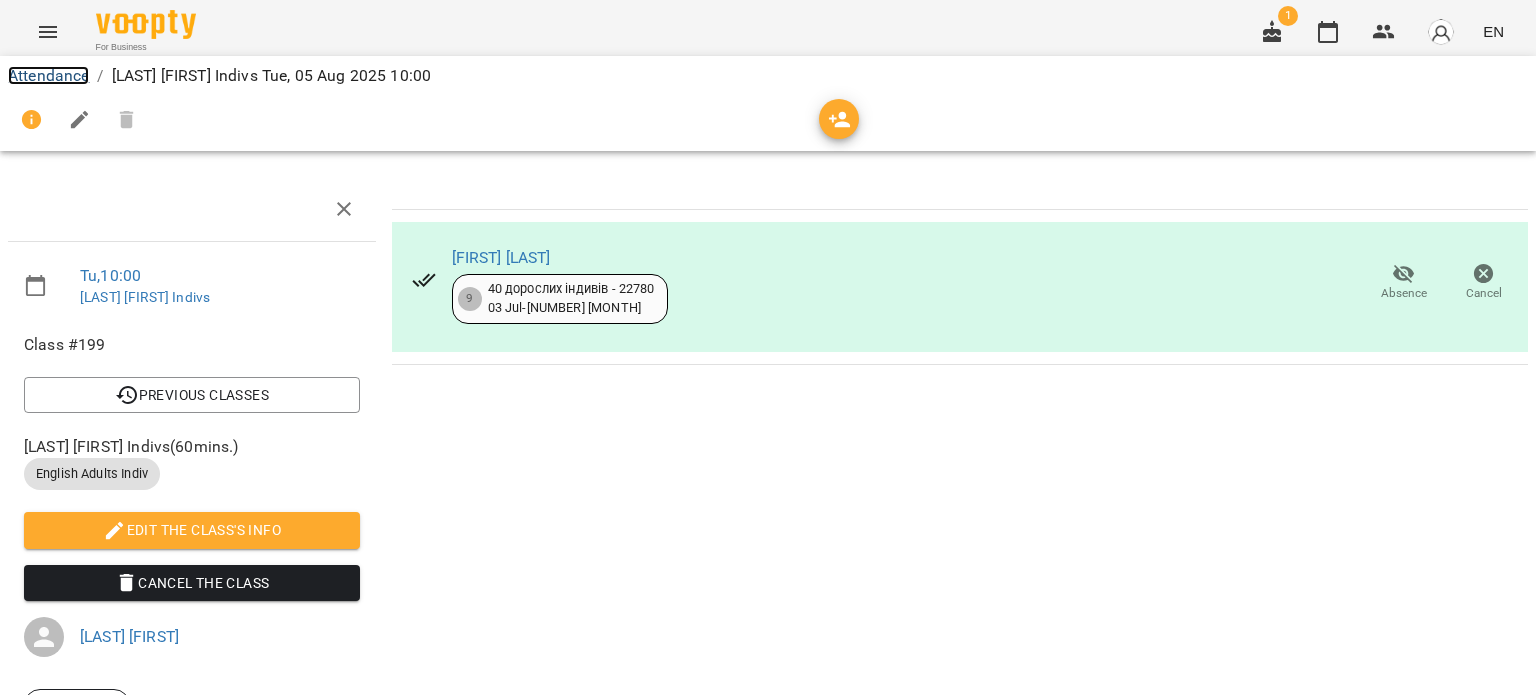 click on "Attendance" at bounding box center (48, 75) 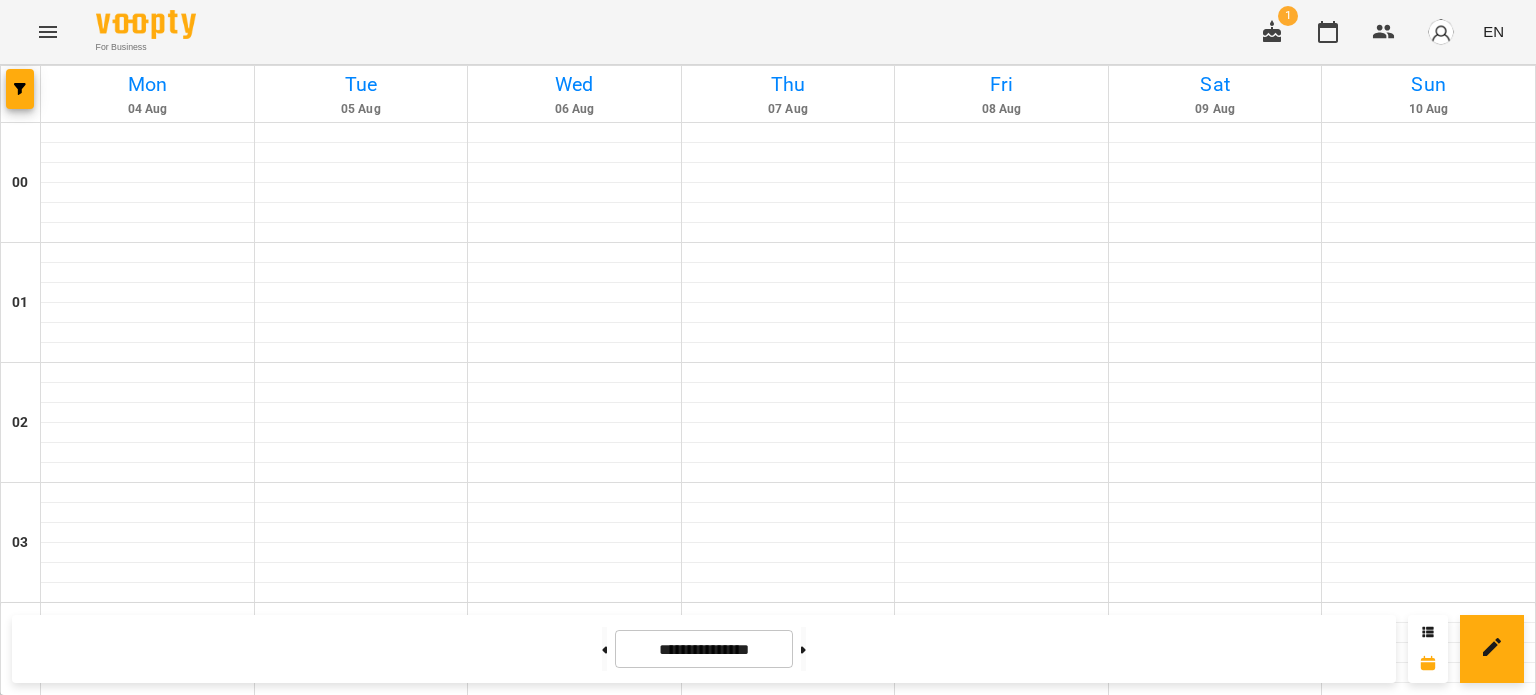 scroll, scrollTop: 1500, scrollLeft: 0, axis: vertical 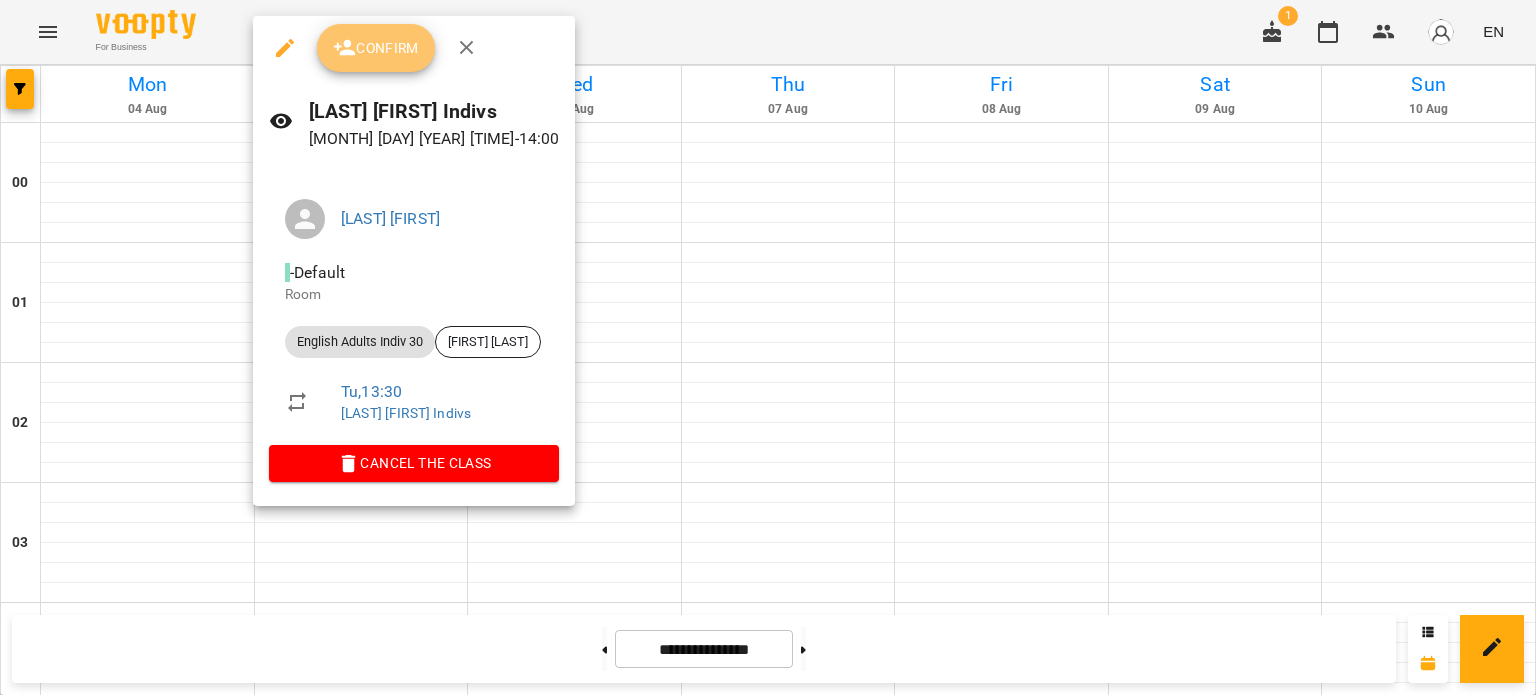 click on "Confirm" at bounding box center [376, 48] 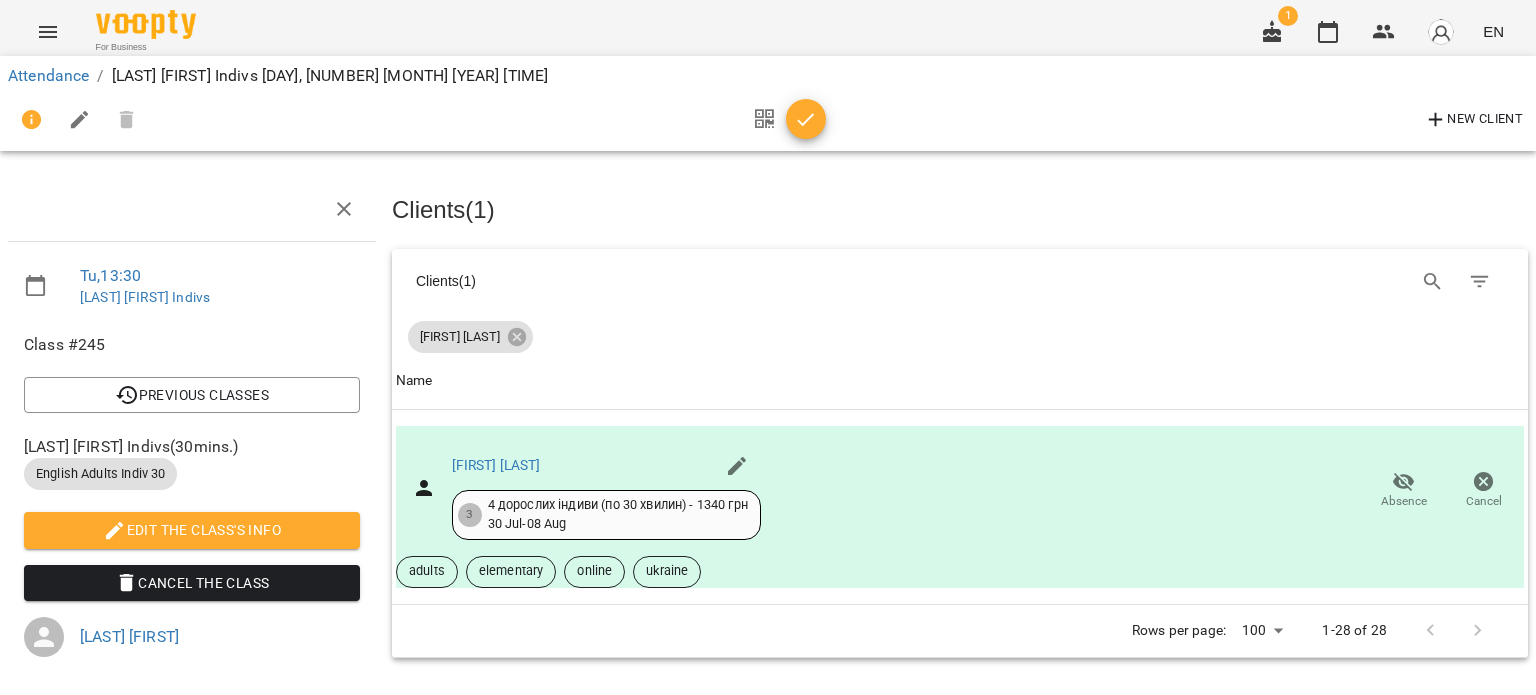 click 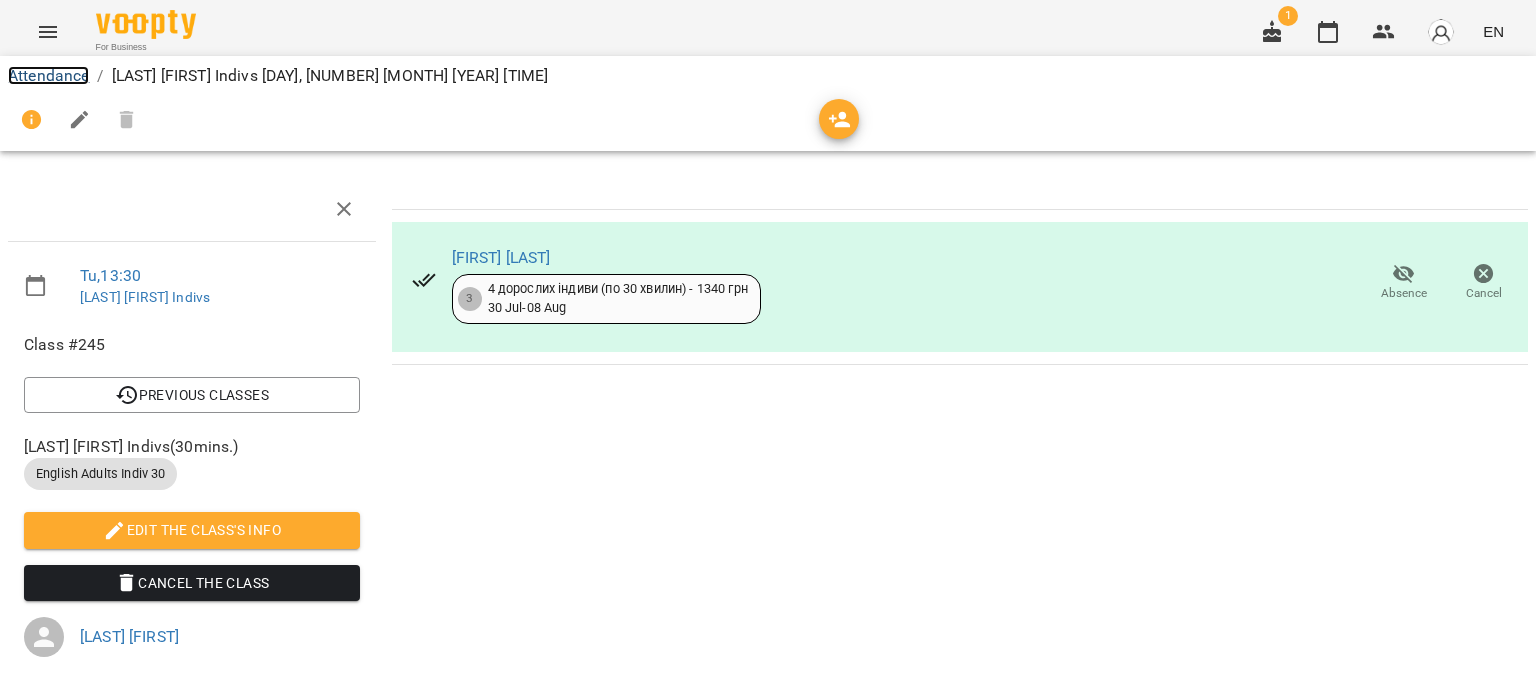 click on "Attendance" at bounding box center (48, 75) 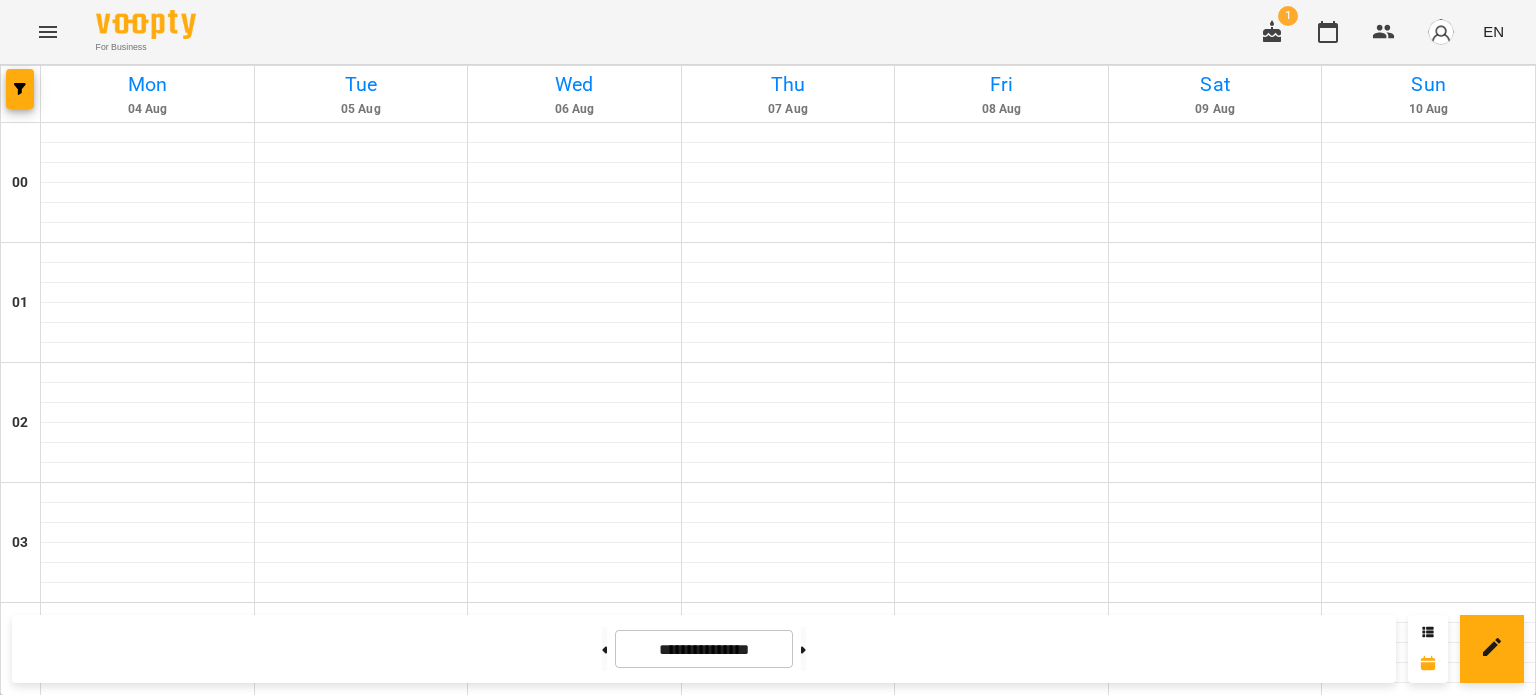 scroll, scrollTop: 1400, scrollLeft: 0, axis: vertical 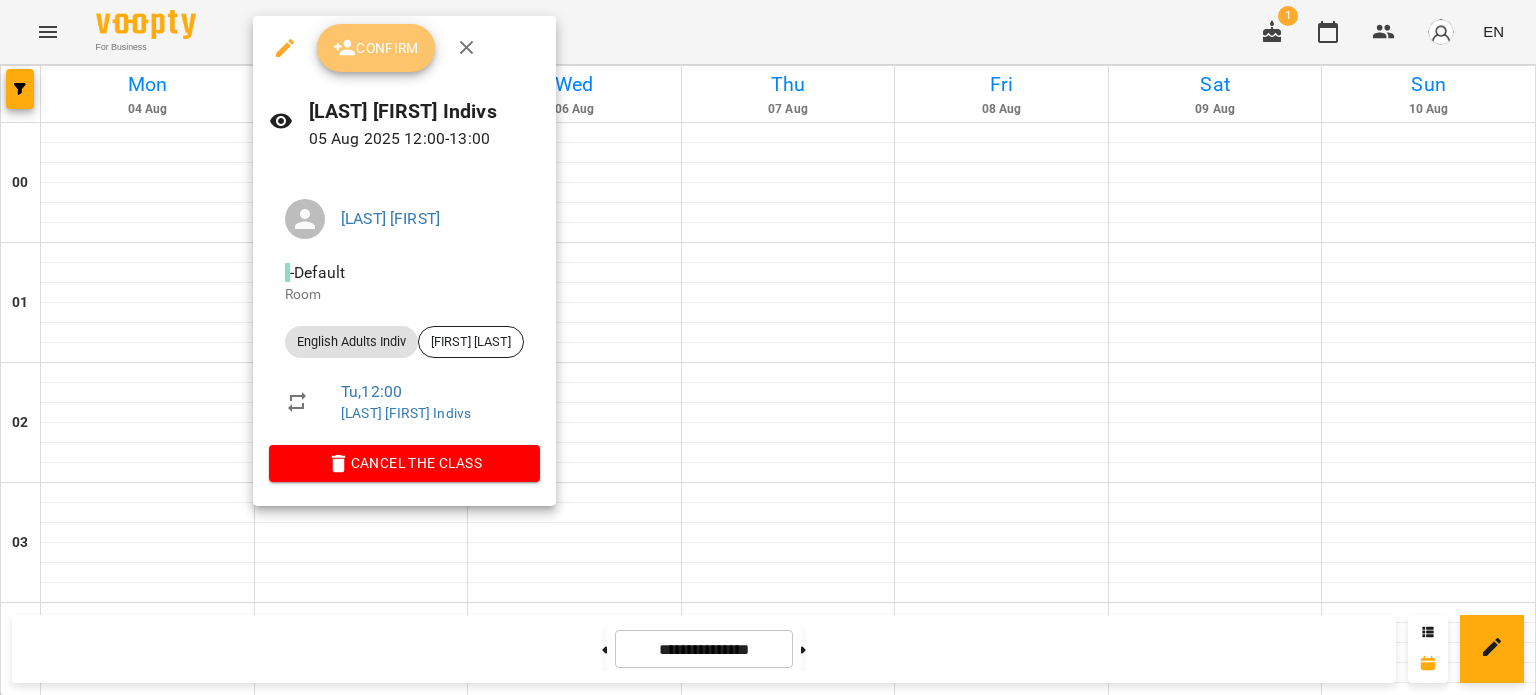click on "Confirm" at bounding box center [376, 48] 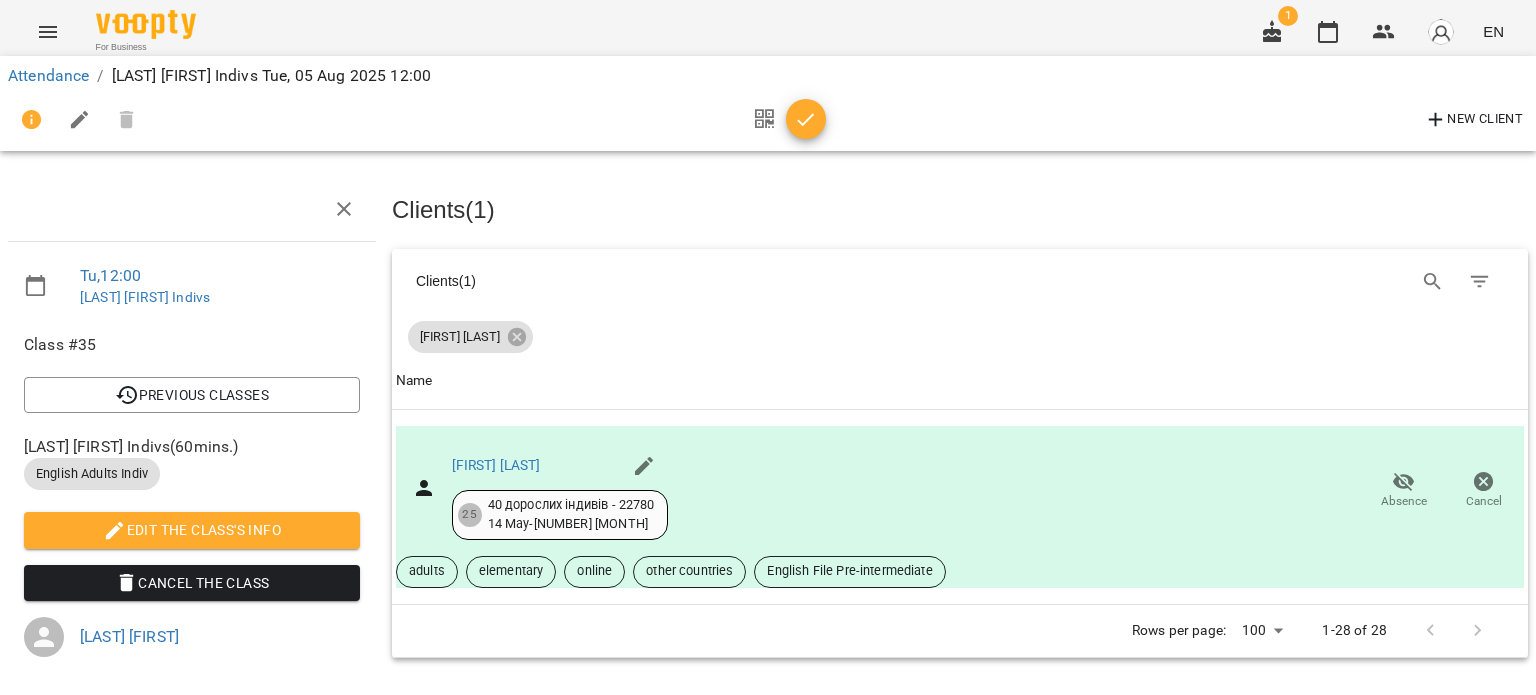 click 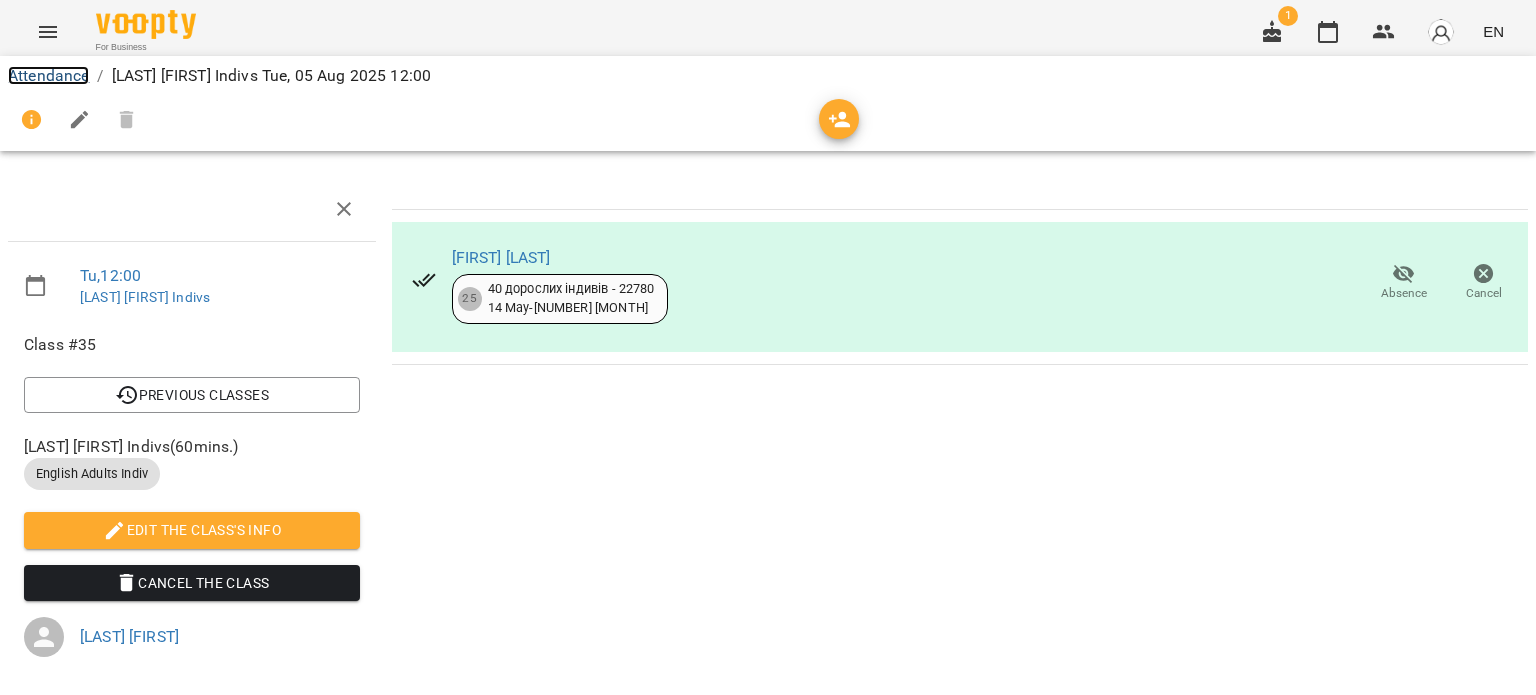 click on "Attendance" at bounding box center [48, 75] 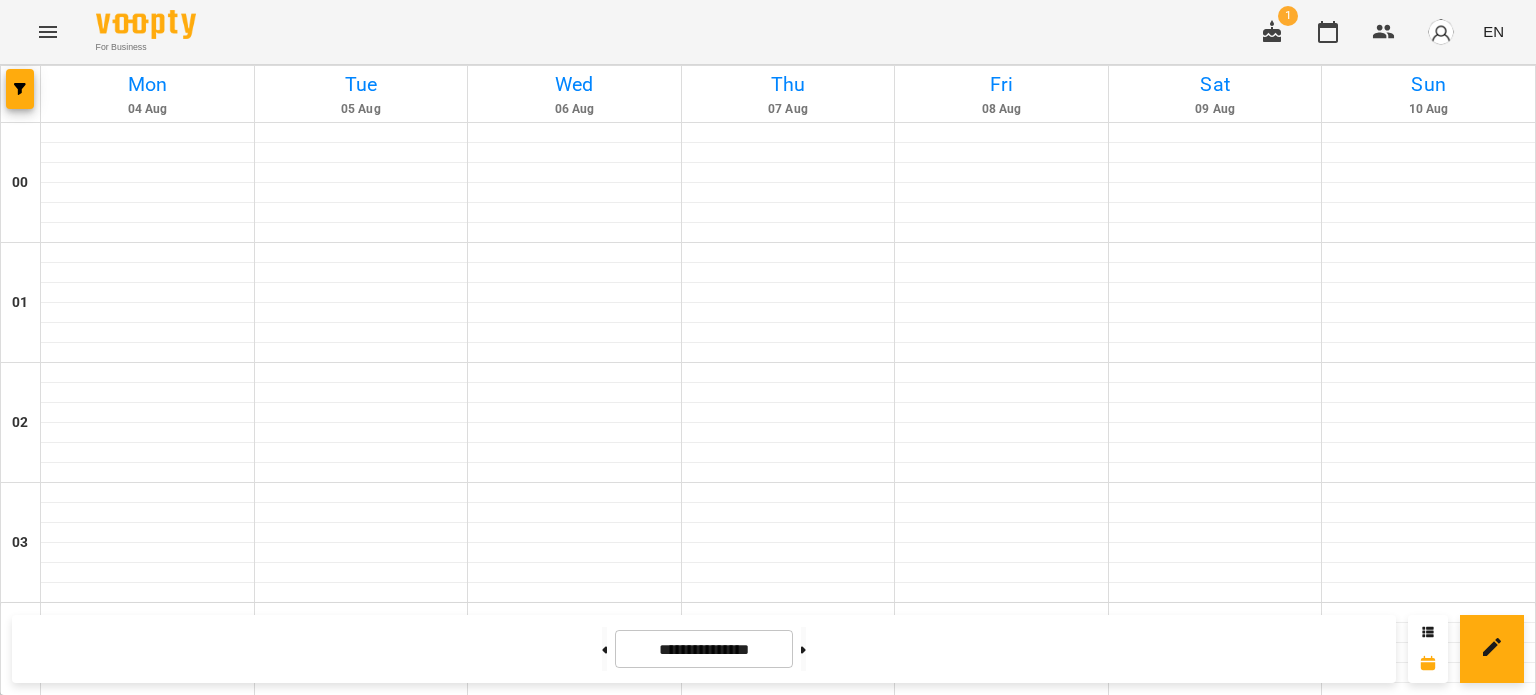scroll, scrollTop: 1400, scrollLeft: 0, axis: vertical 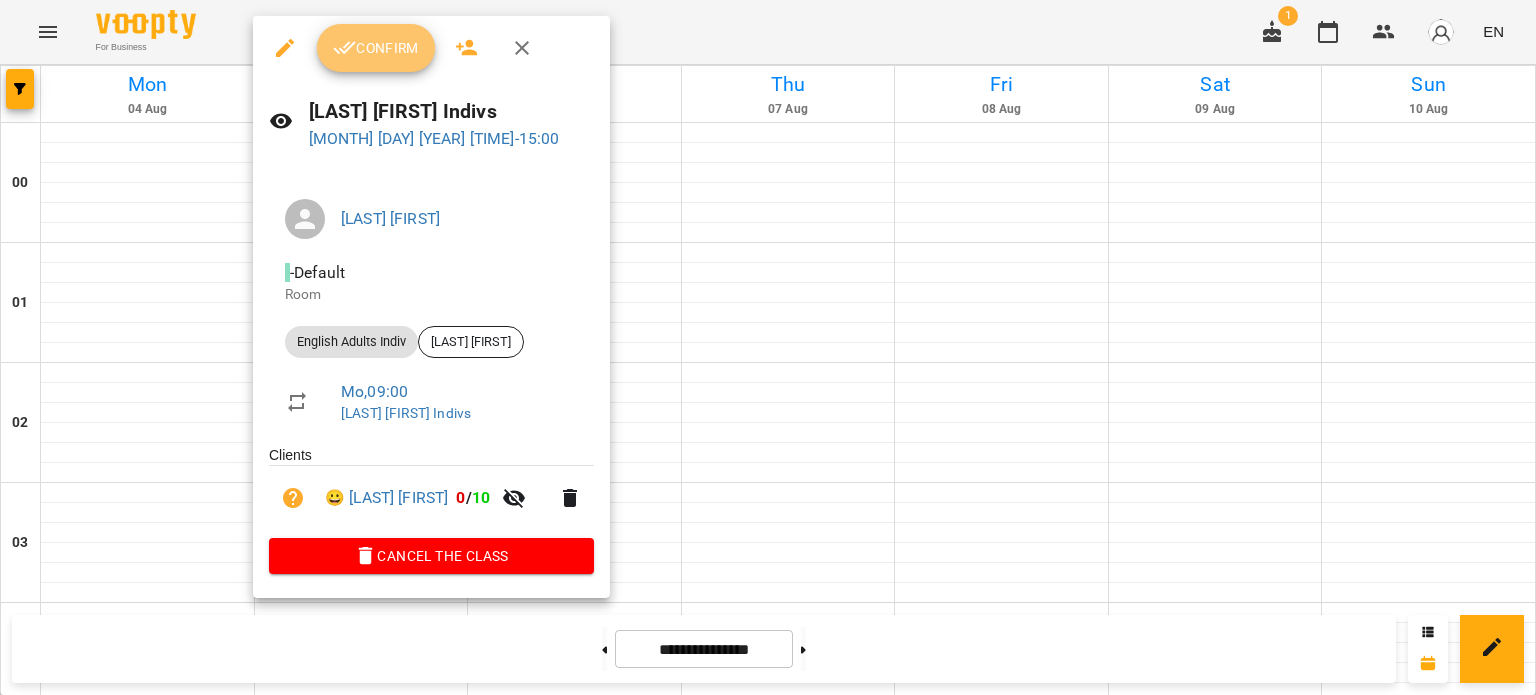 click on "Confirm" at bounding box center (376, 48) 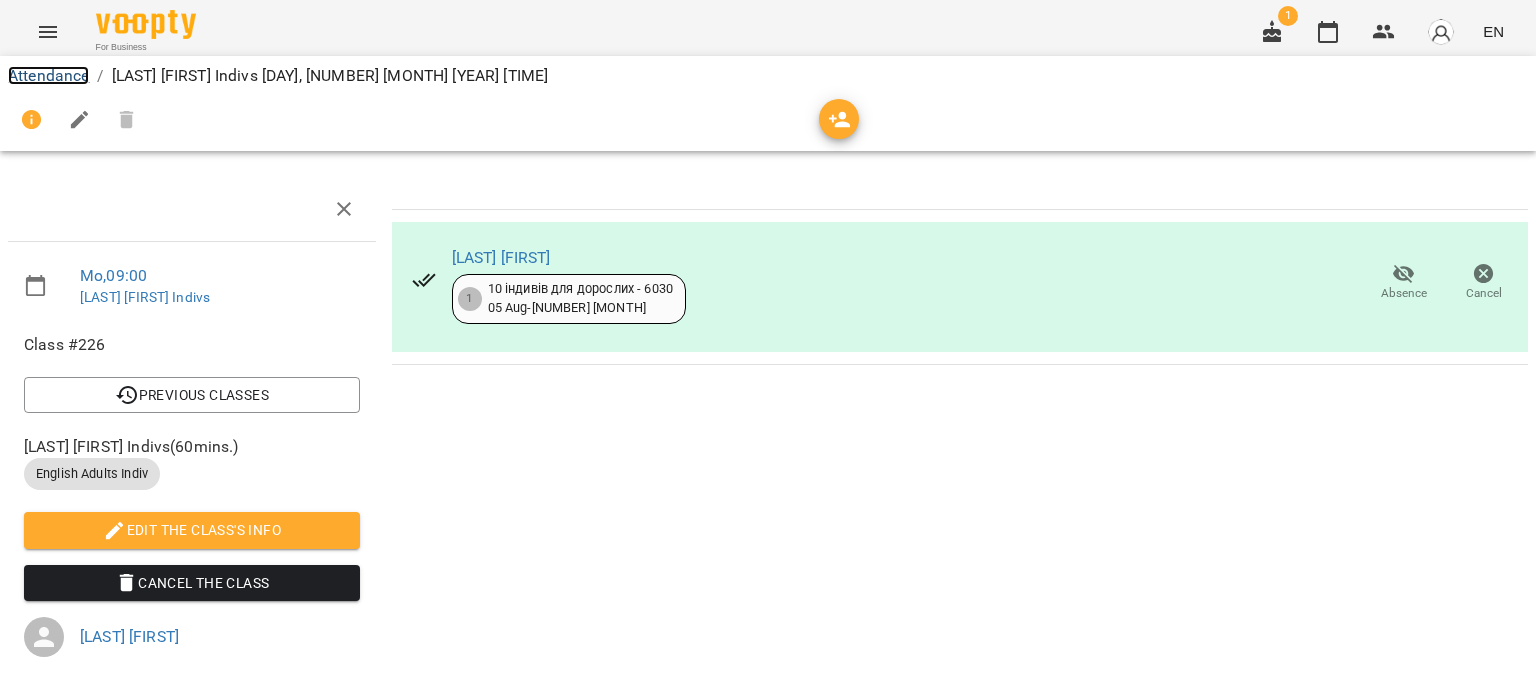 click on "Attendance" at bounding box center [48, 75] 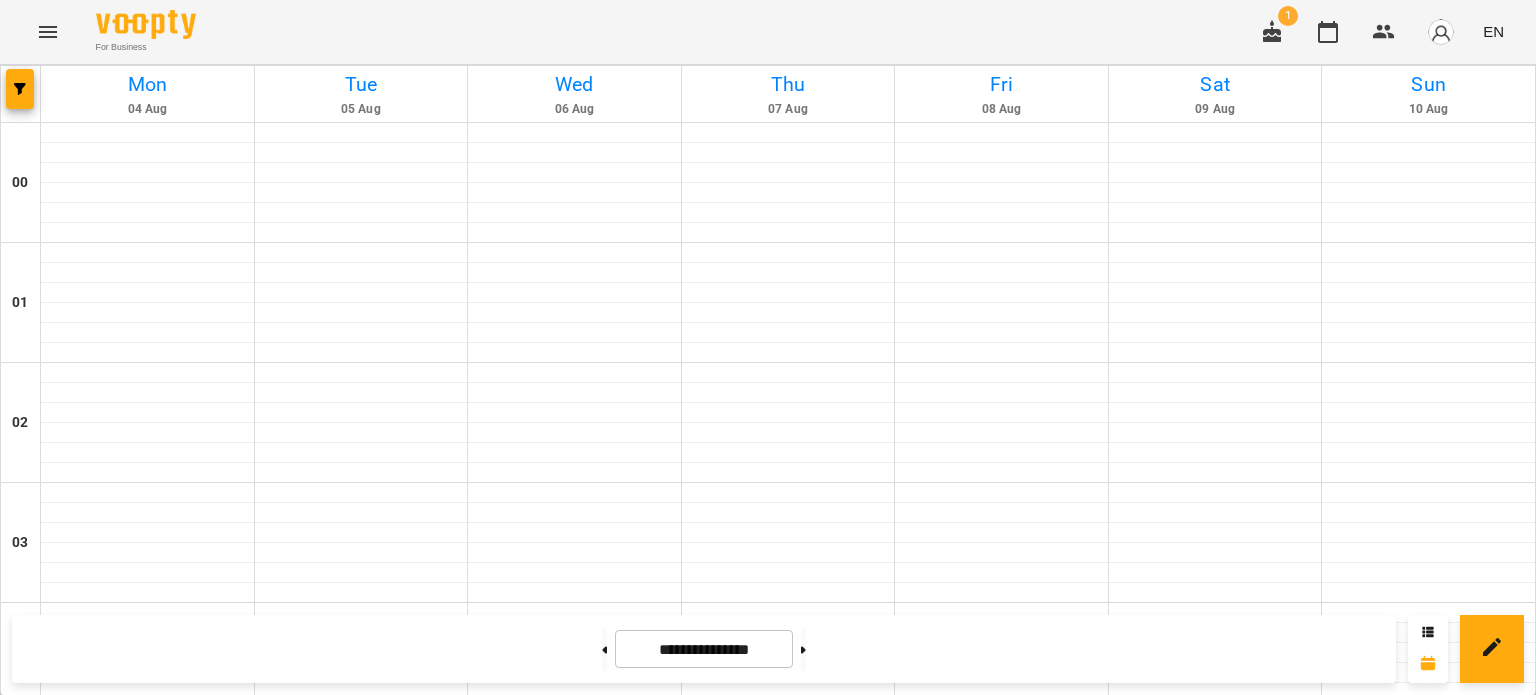 scroll, scrollTop: 1600, scrollLeft: 0, axis: vertical 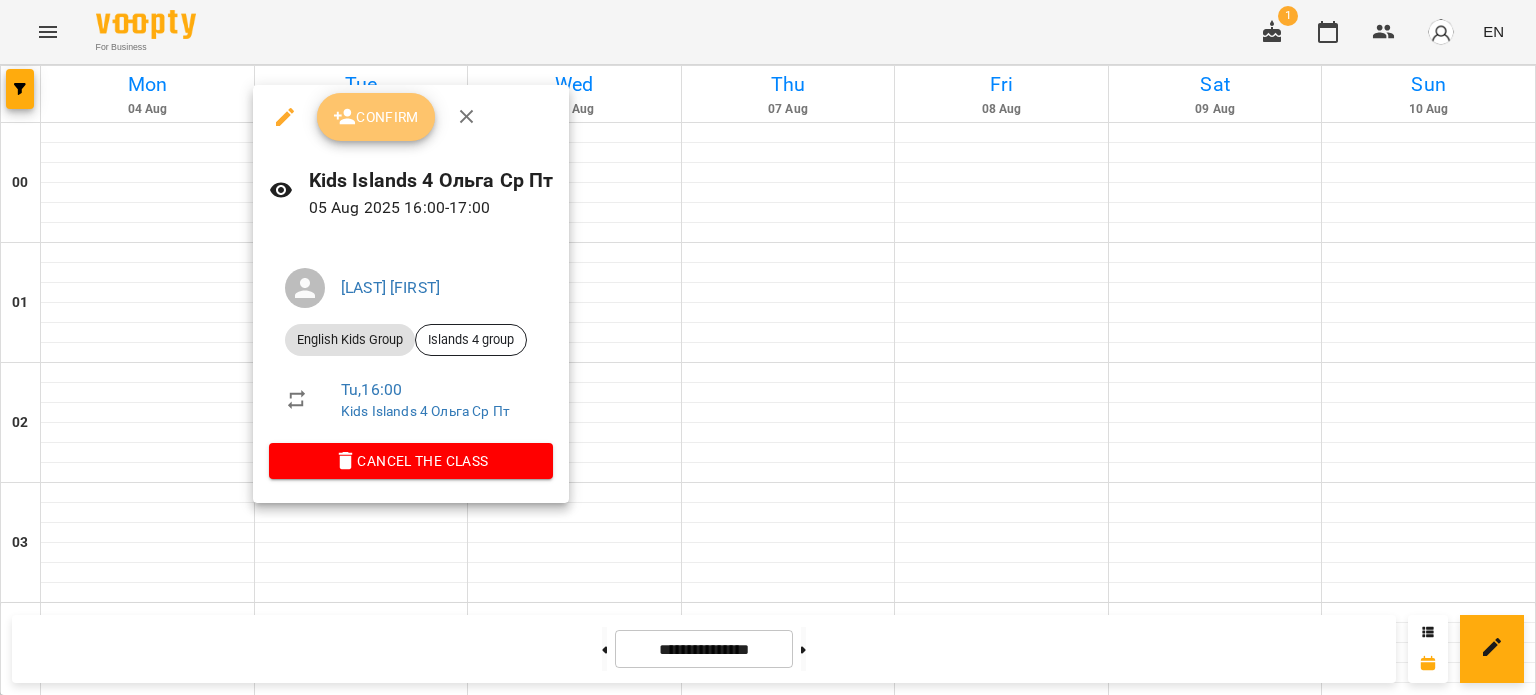click on "Confirm" at bounding box center (376, 117) 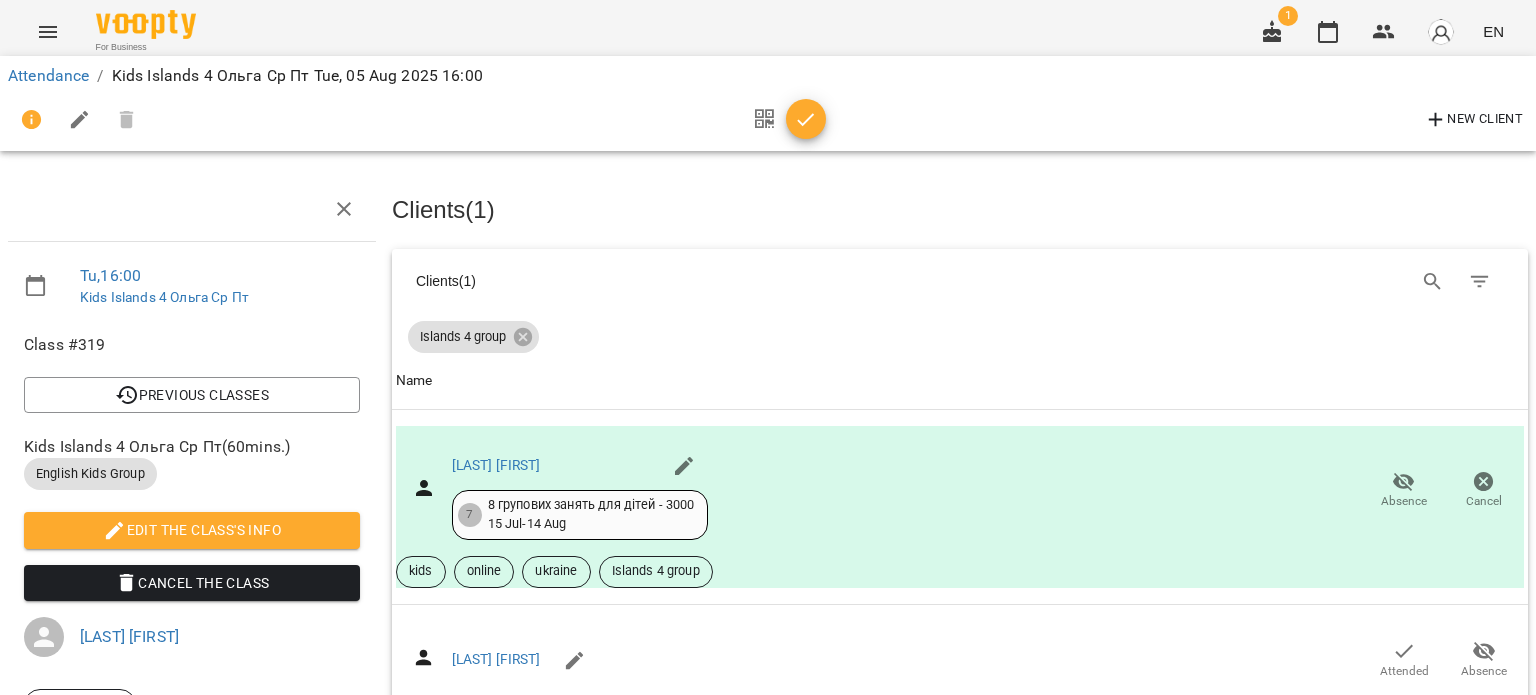click 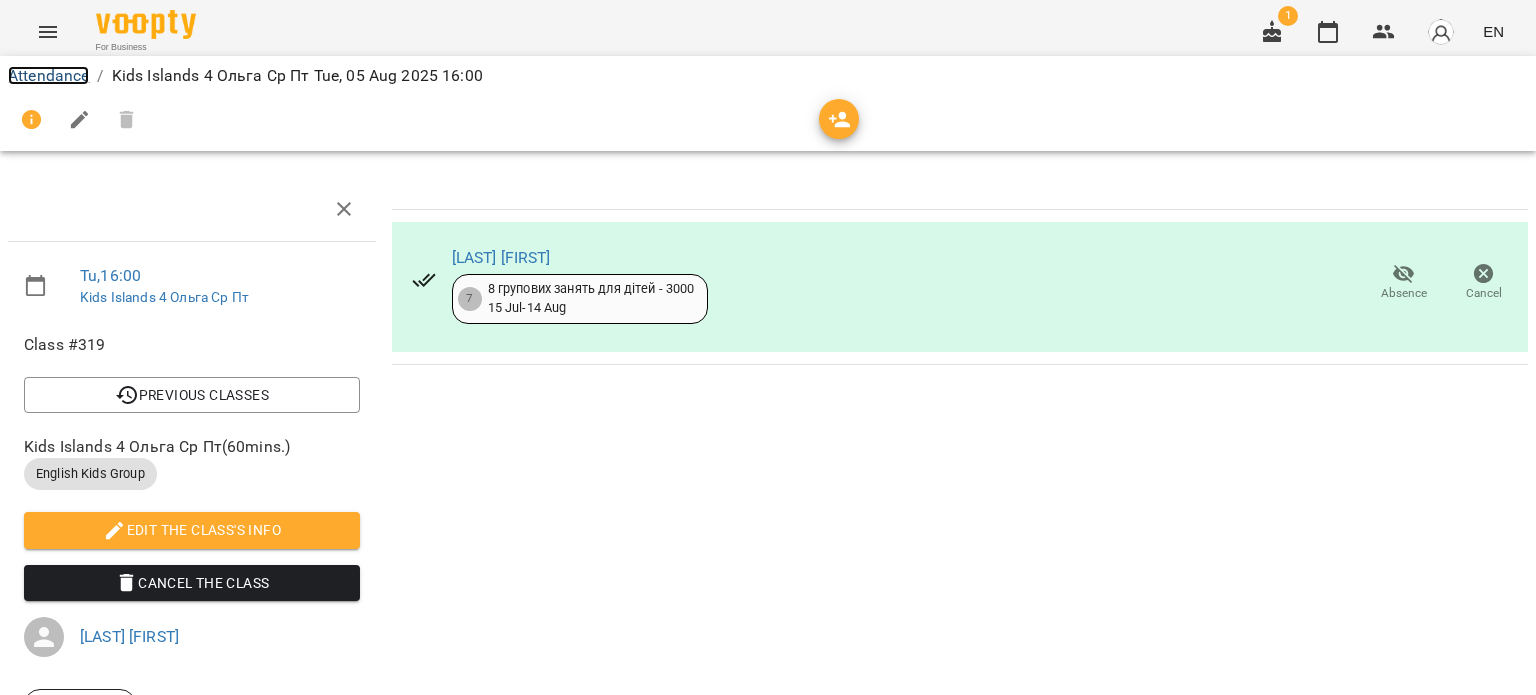 click on "Attendance" at bounding box center [48, 75] 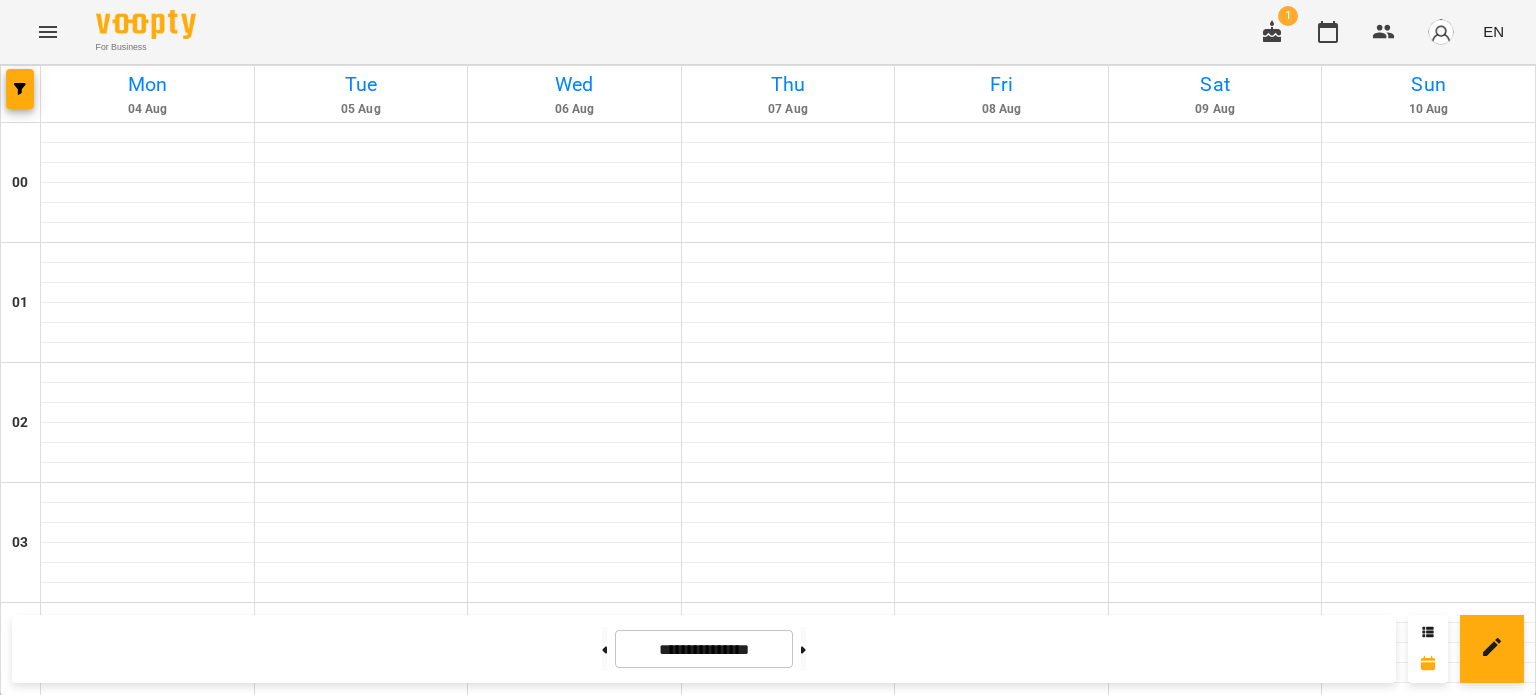 scroll, scrollTop: 2000, scrollLeft: 0, axis: vertical 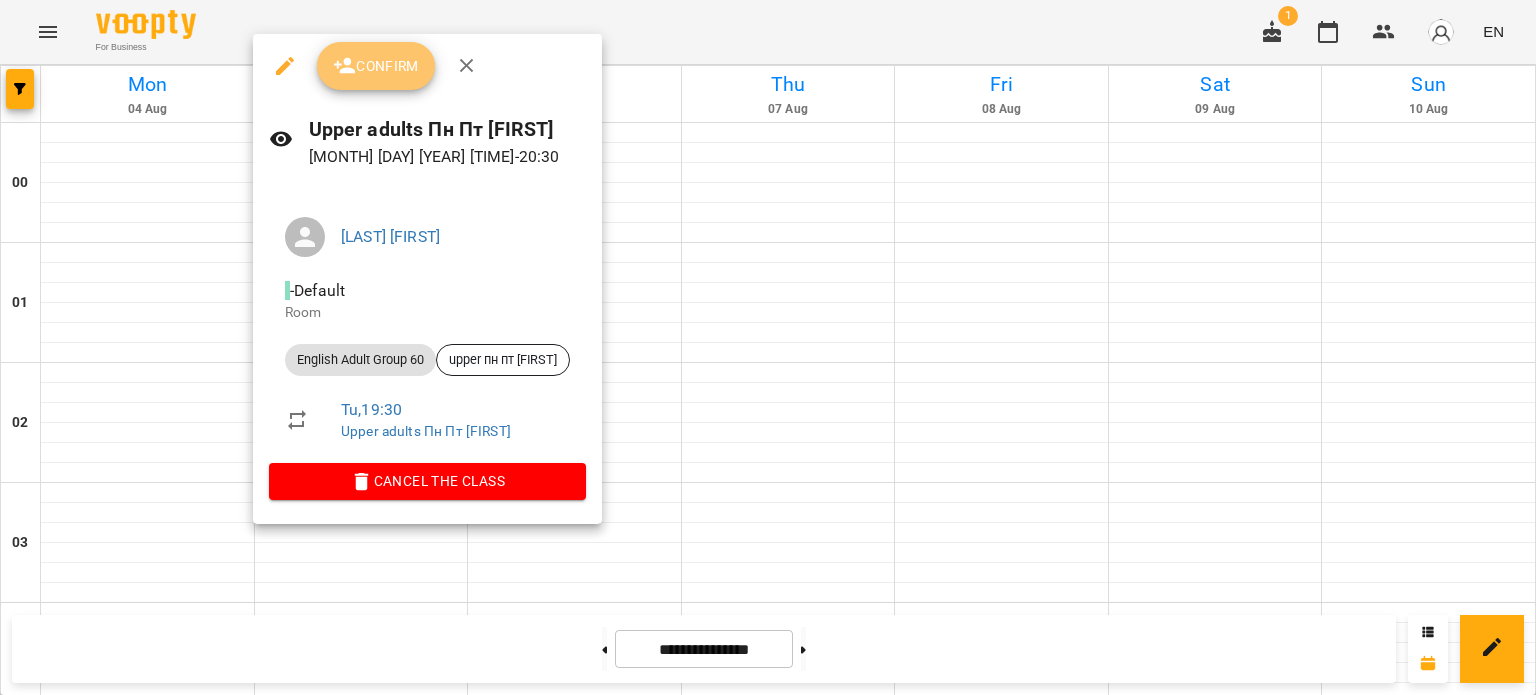click on "Confirm" at bounding box center (376, 66) 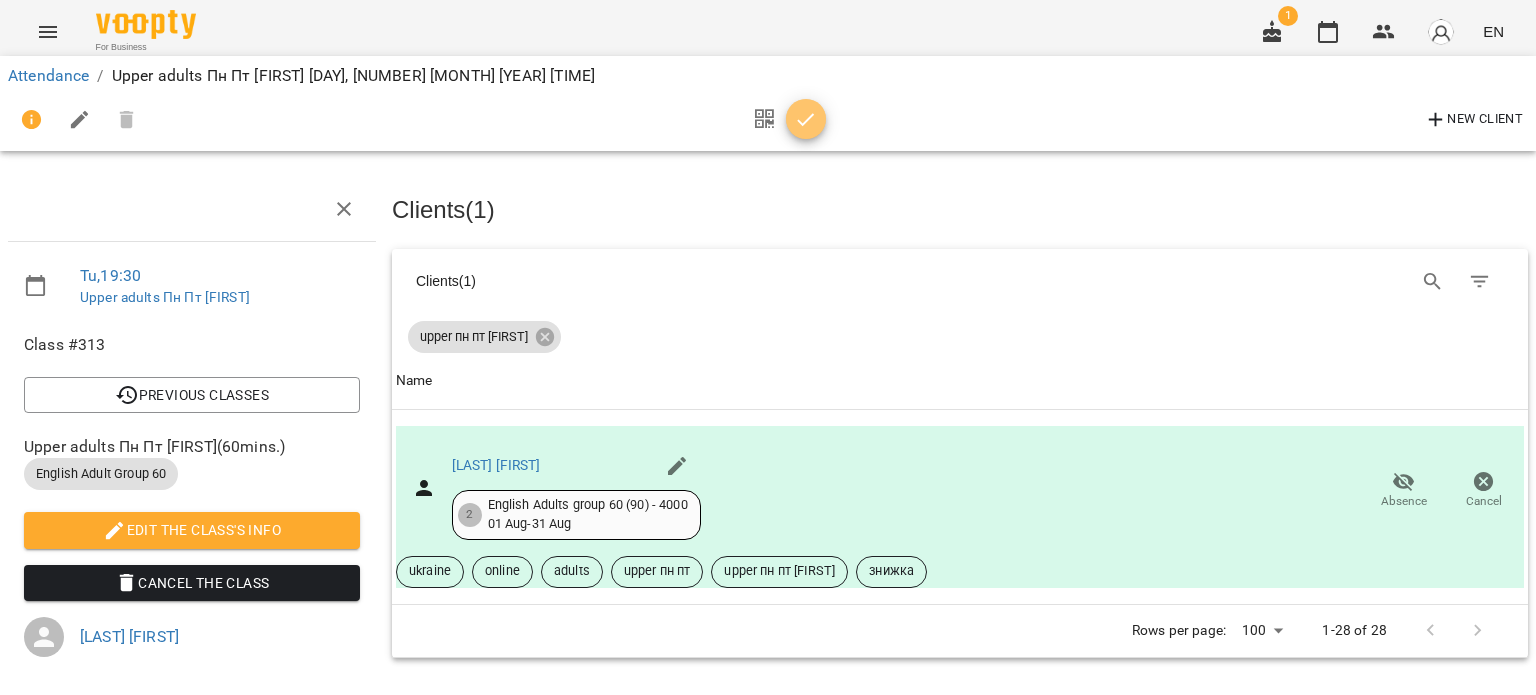 click 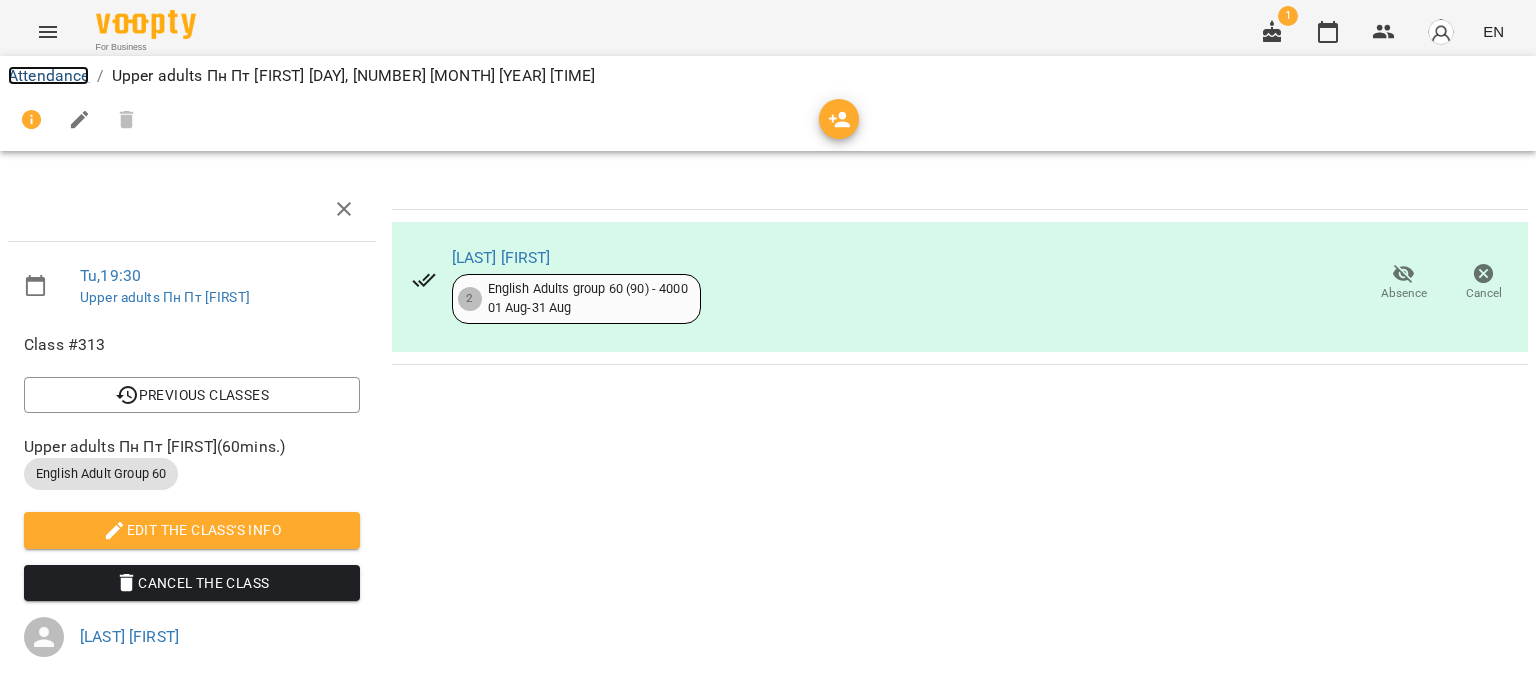 click on "Attendance" at bounding box center [48, 75] 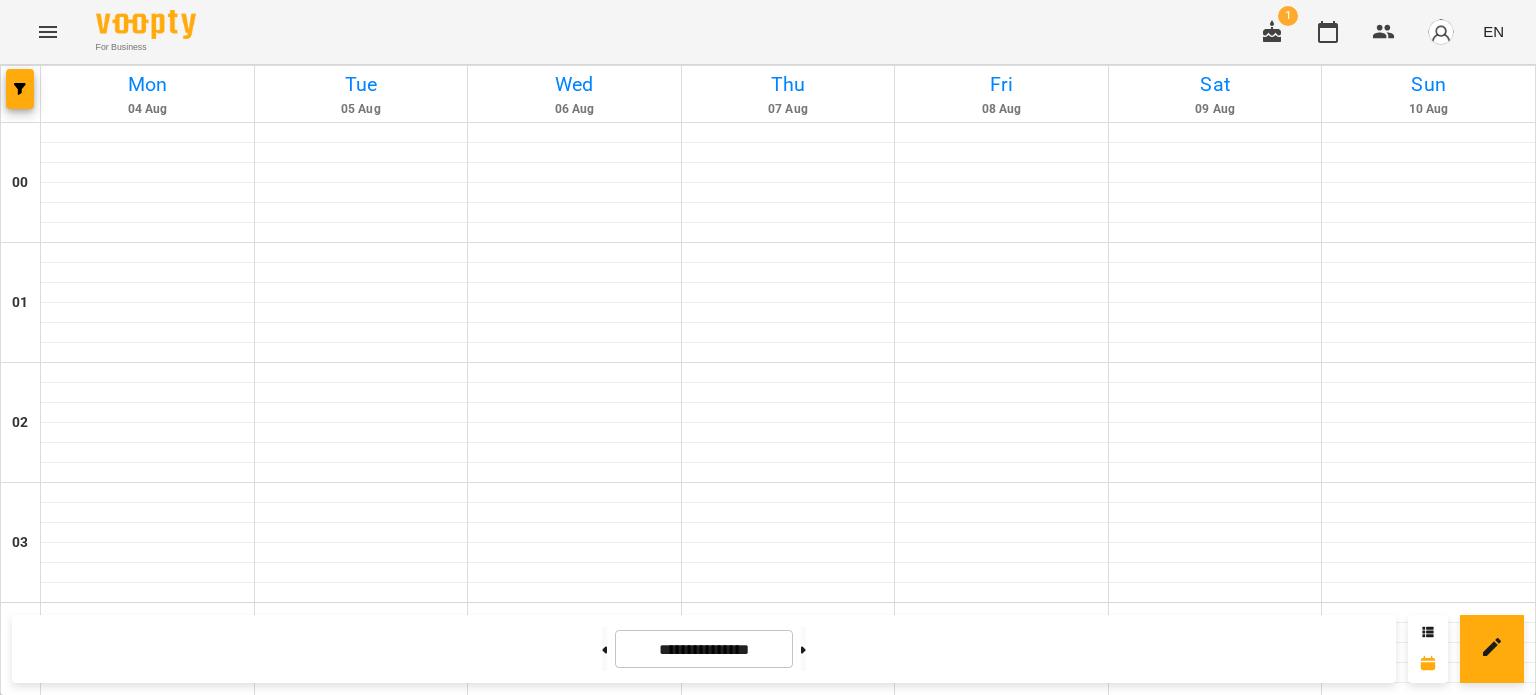 scroll, scrollTop: 1700, scrollLeft: 0, axis: vertical 